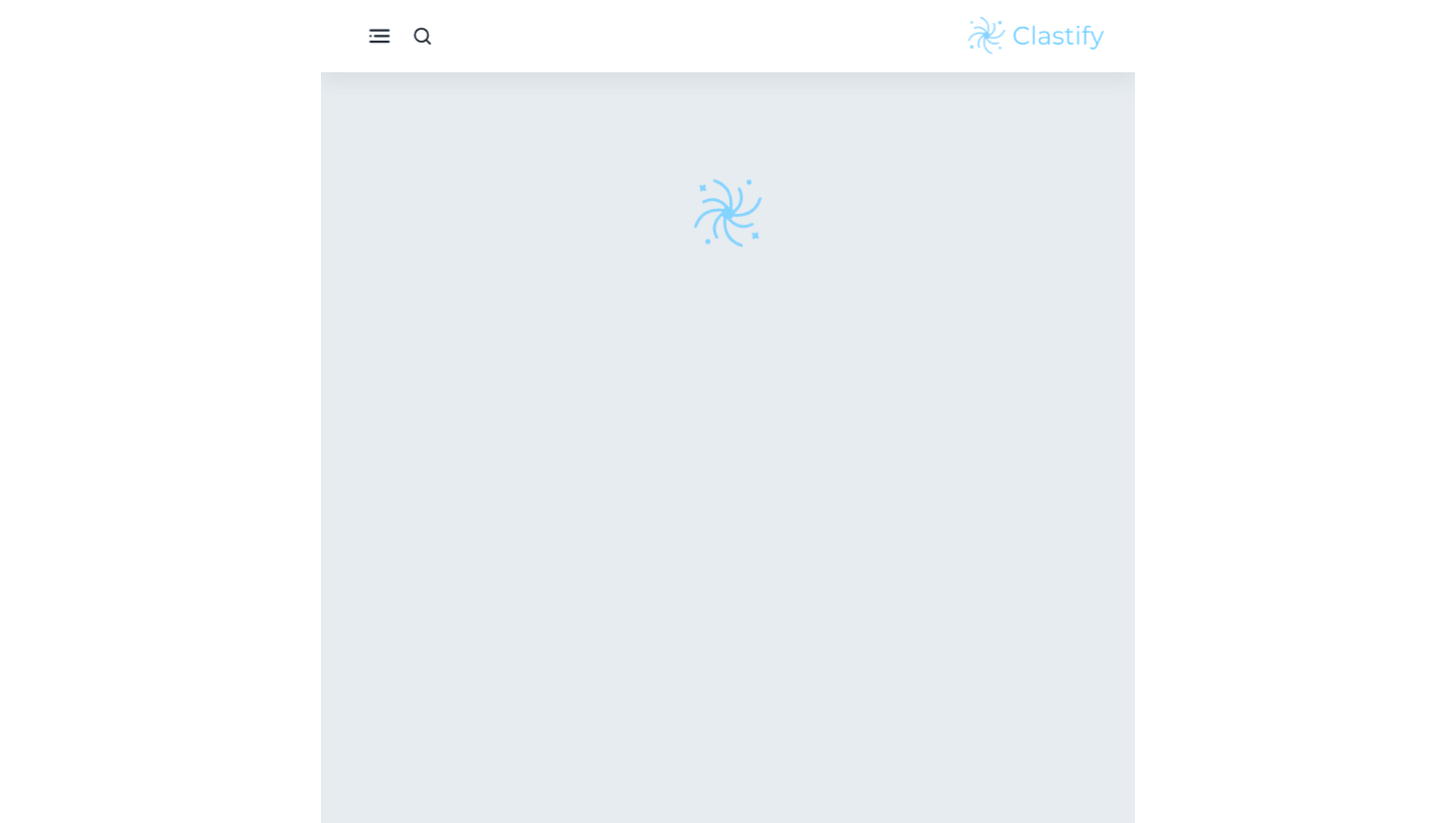 scroll, scrollTop: 0, scrollLeft: 0, axis: both 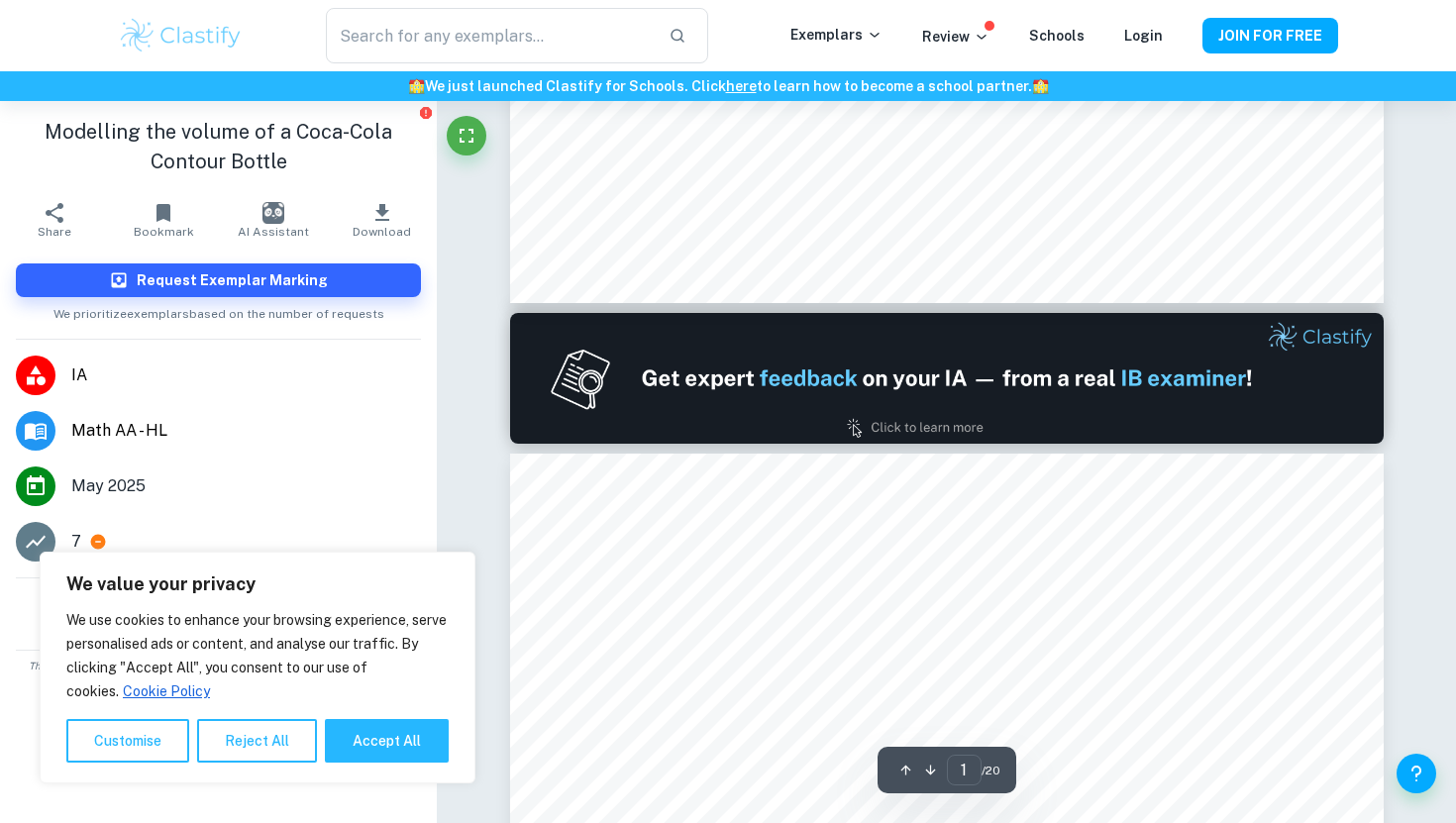 type on "2" 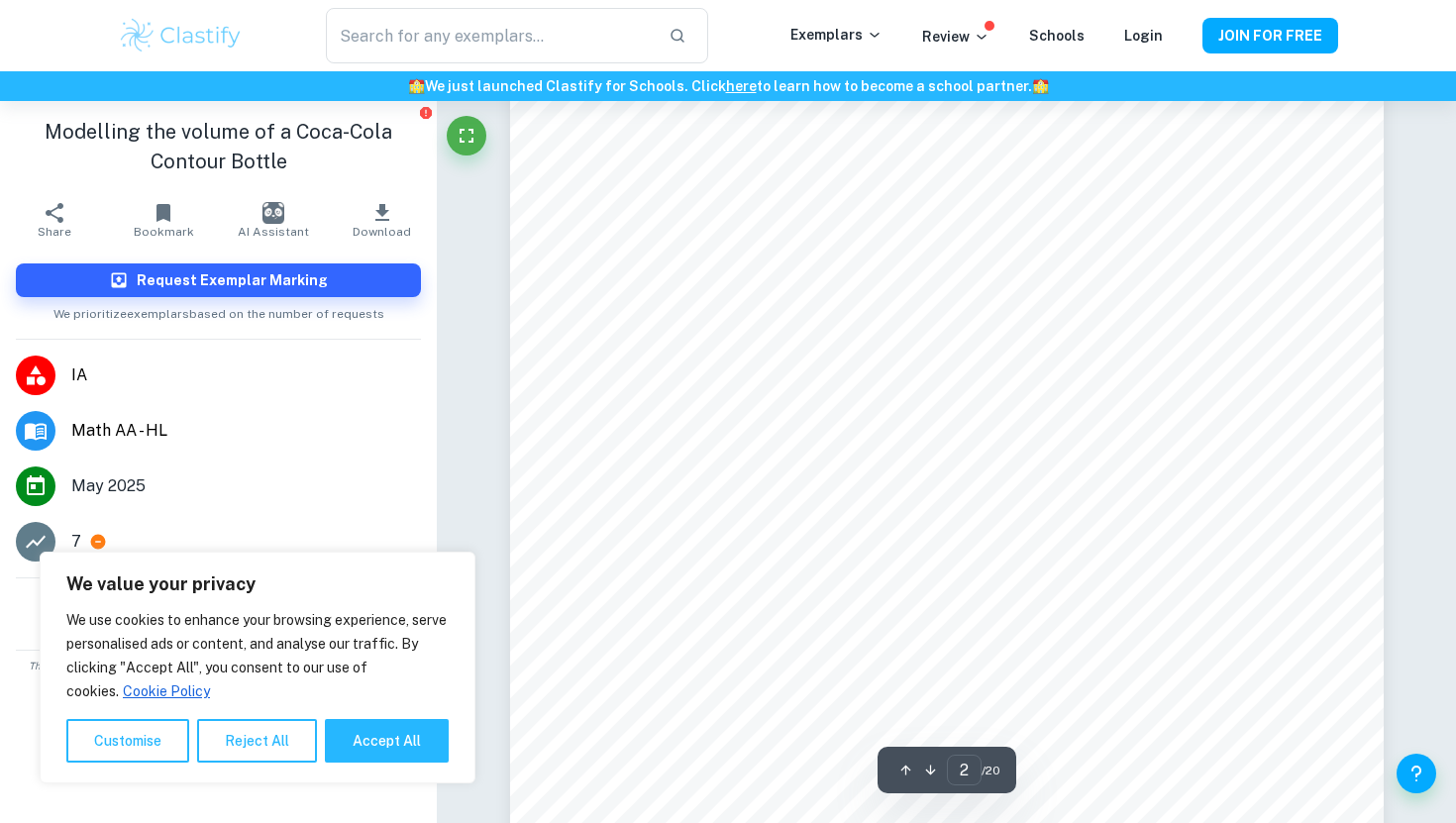 scroll, scrollTop: 1746, scrollLeft: 0, axis: vertical 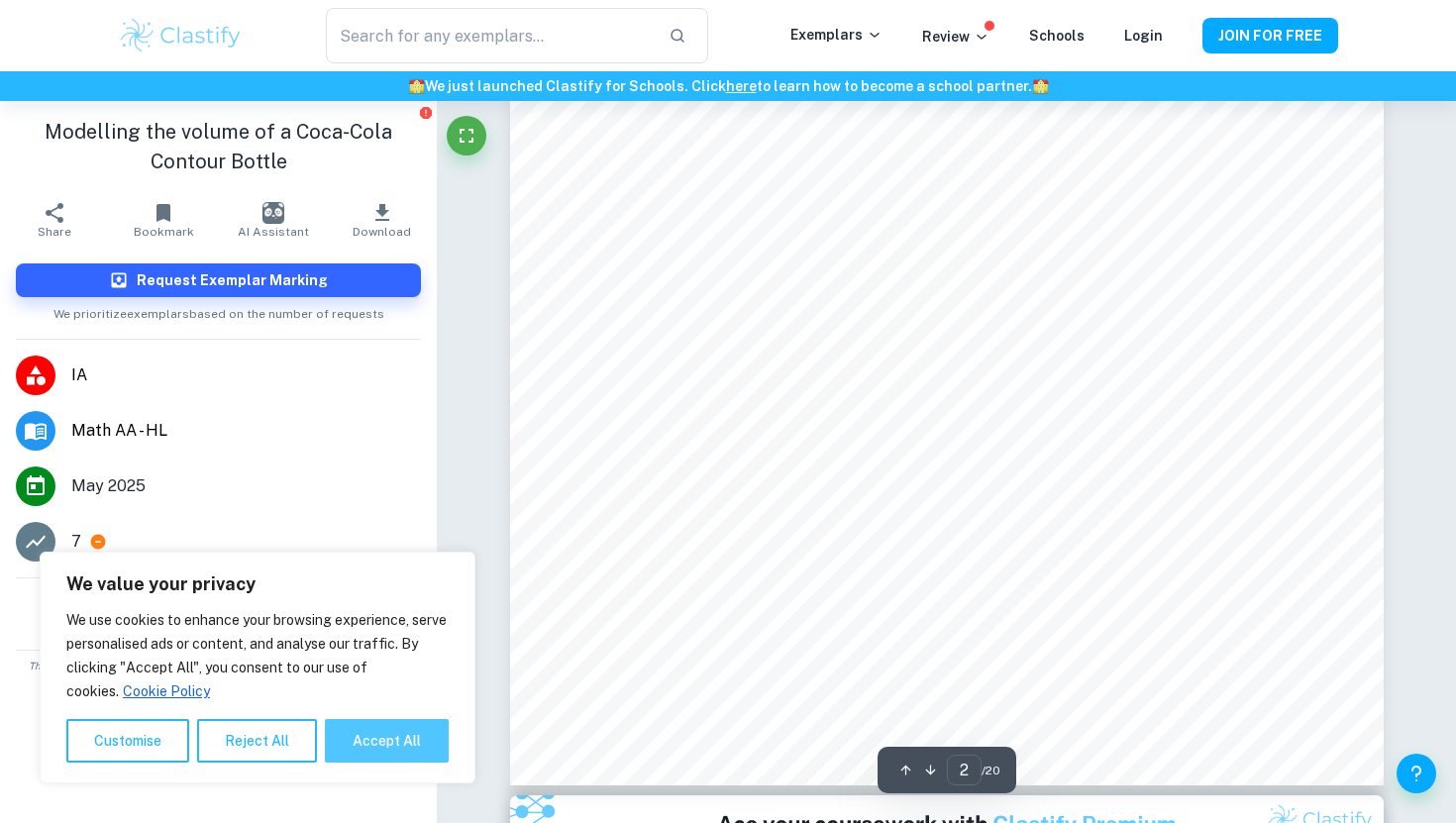 click on "Accept All" at bounding box center (386, 741) 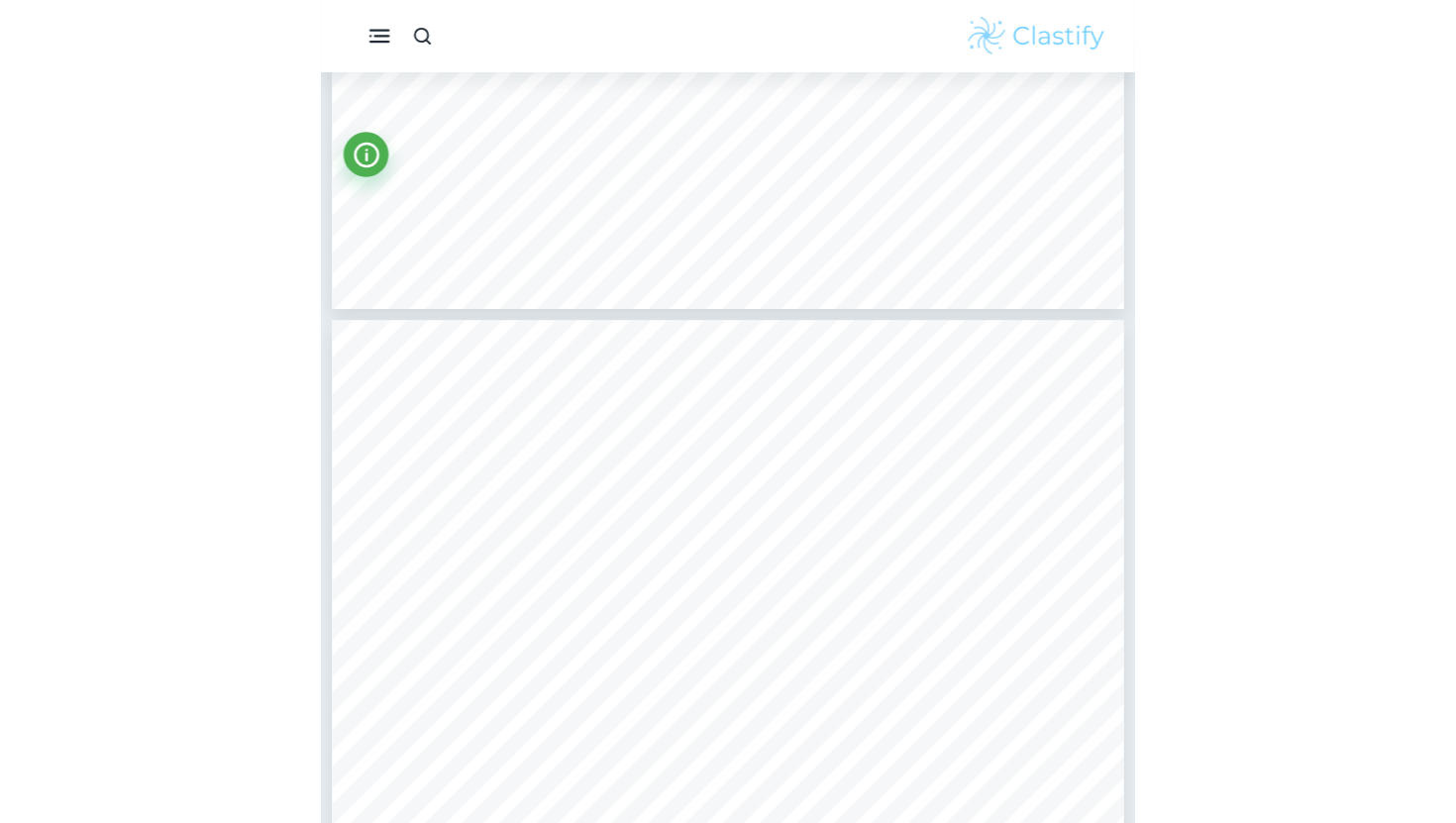 scroll, scrollTop: 16673, scrollLeft: 0, axis: vertical 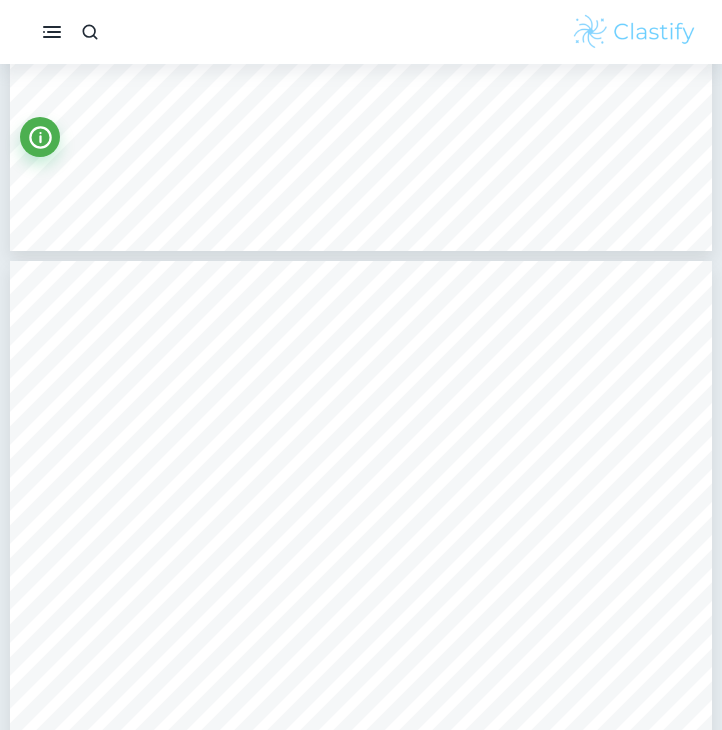 type on "15" 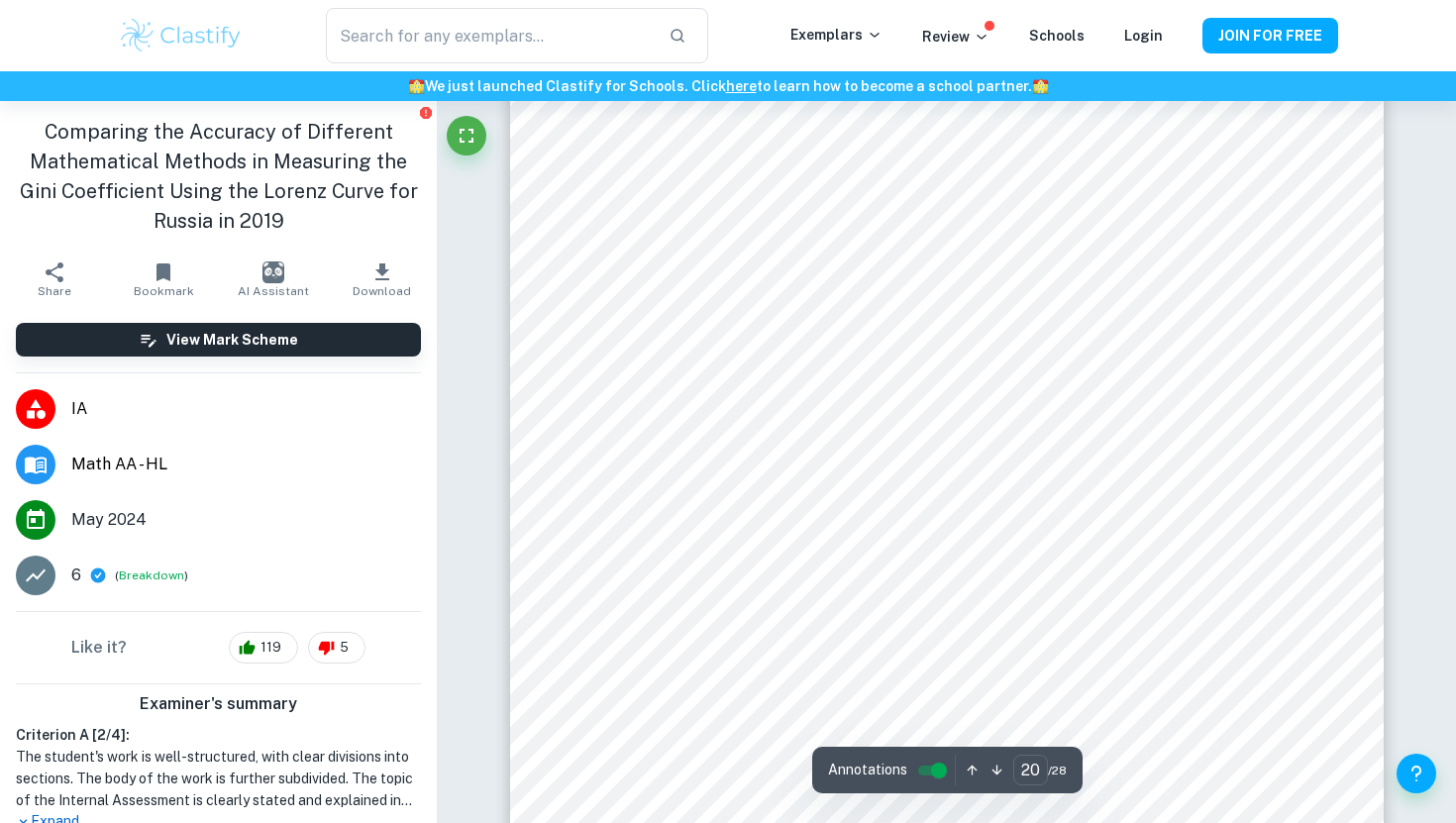 scroll, scrollTop: 22494, scrollLeft: 0, axis: vertical 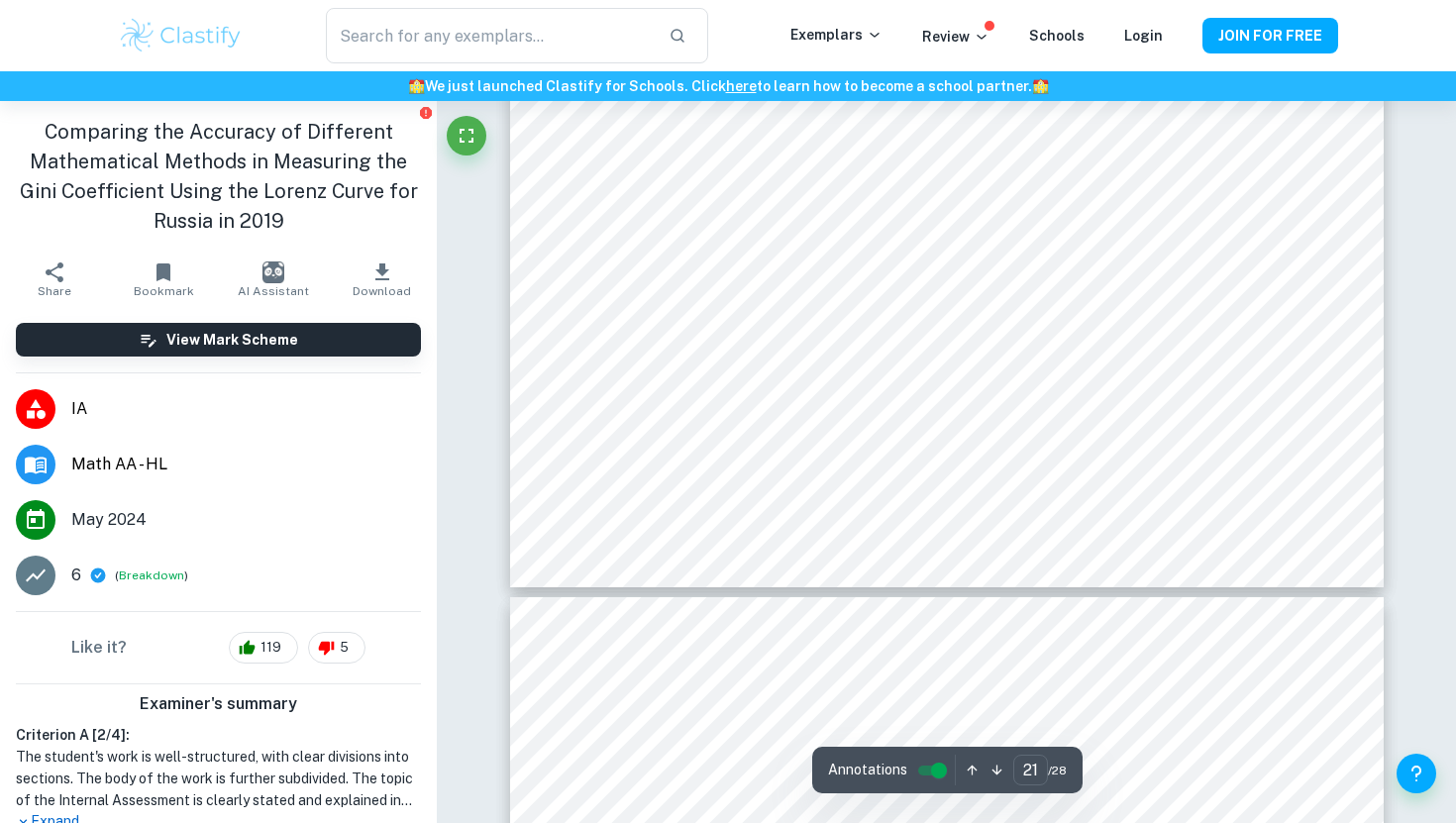 type on "22" 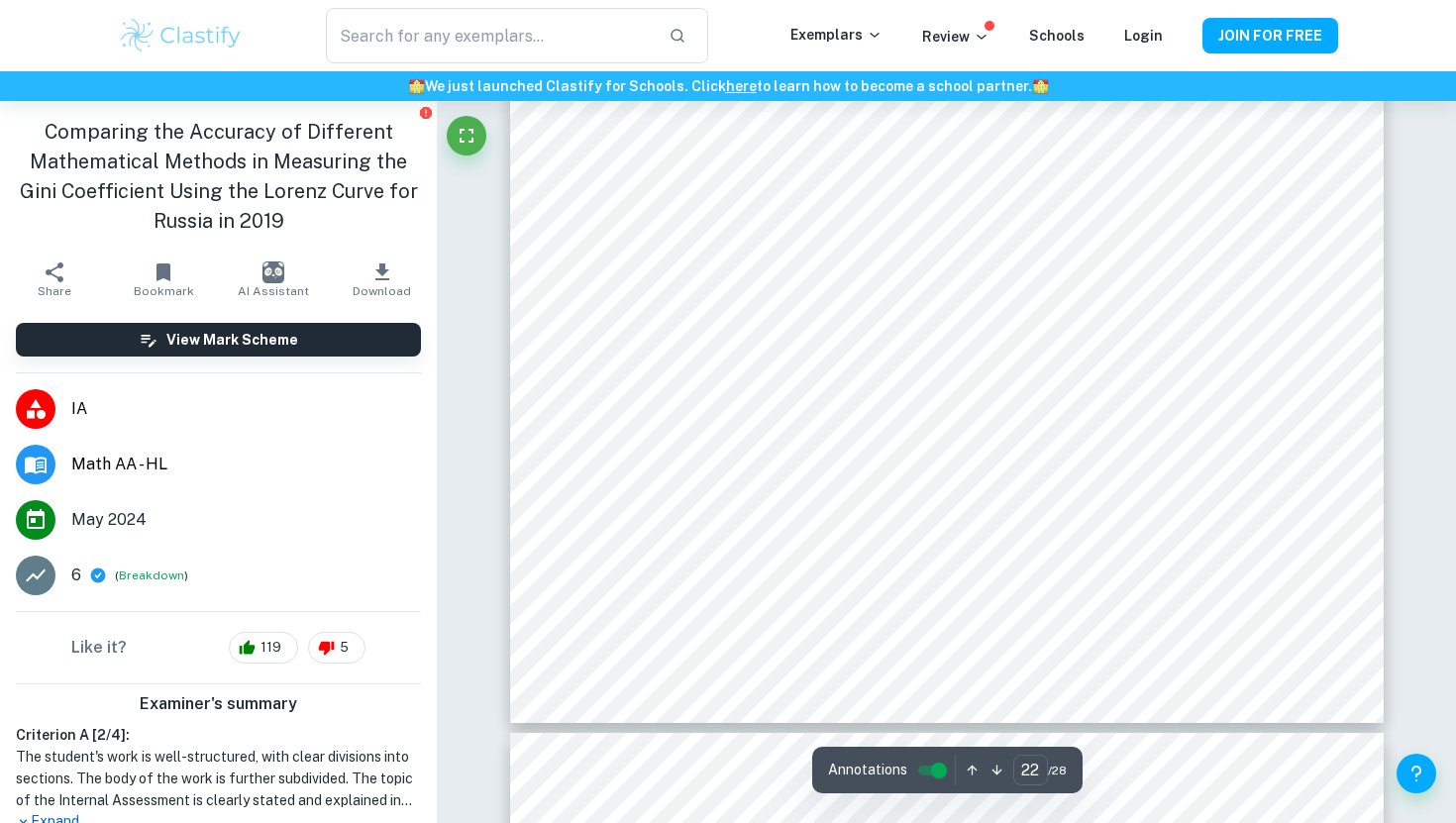 scroll, scrollTop: 25153, scrollLeft: 0, axis: vertical 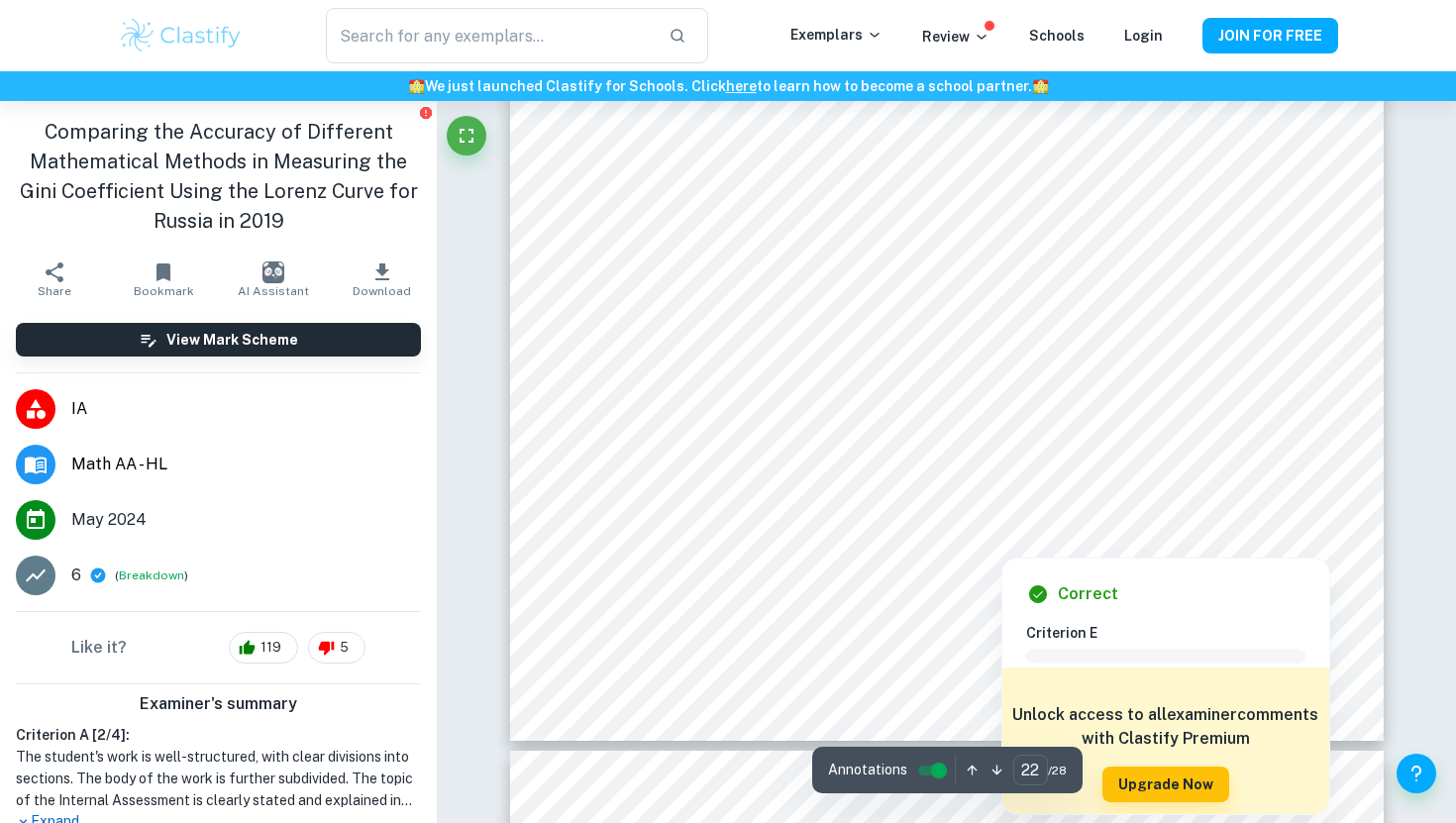 click at bounding box center [944, 337] 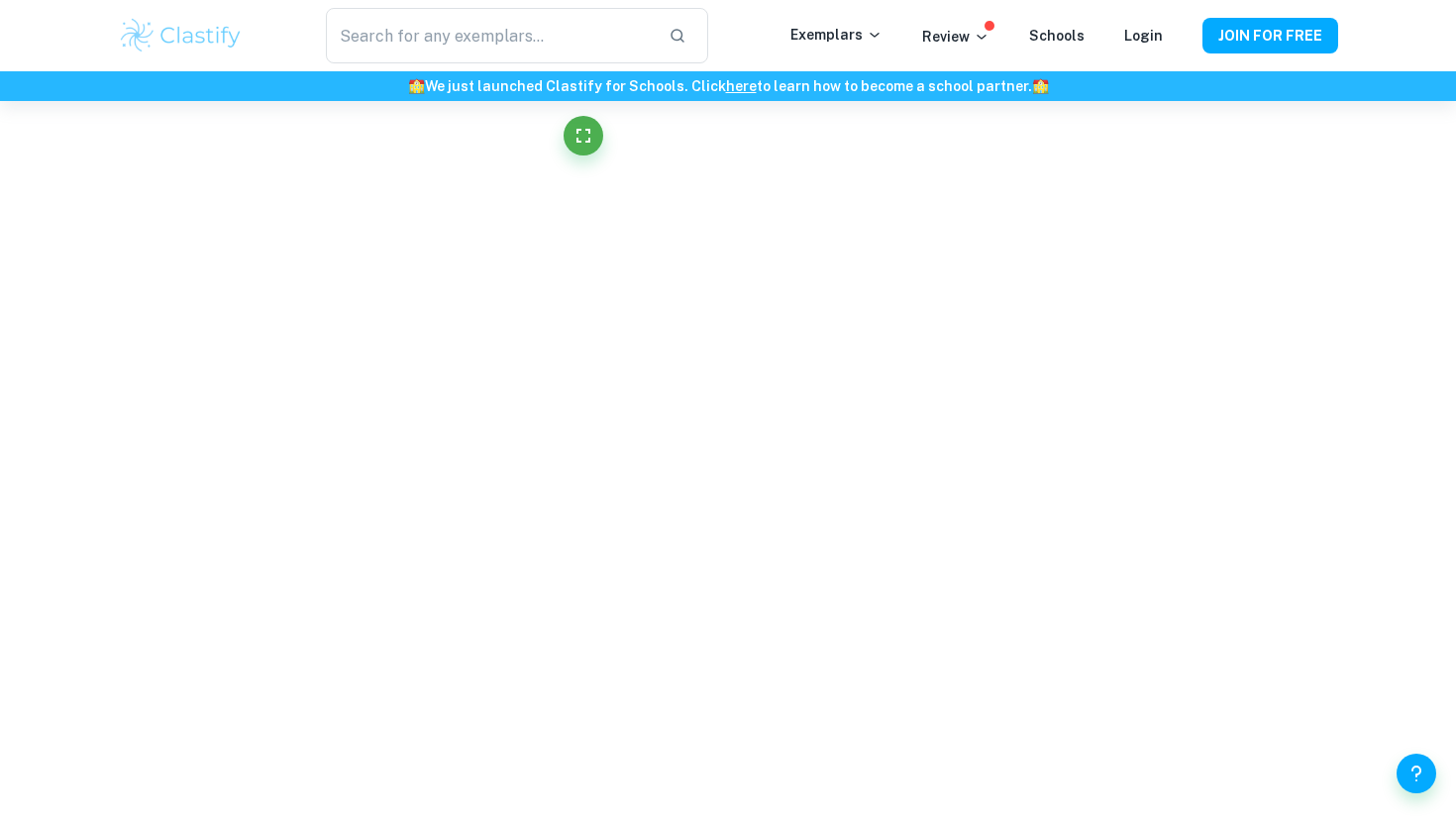 scroll, scrollTop: 25145, scrollLeft: 0, axis: vertical 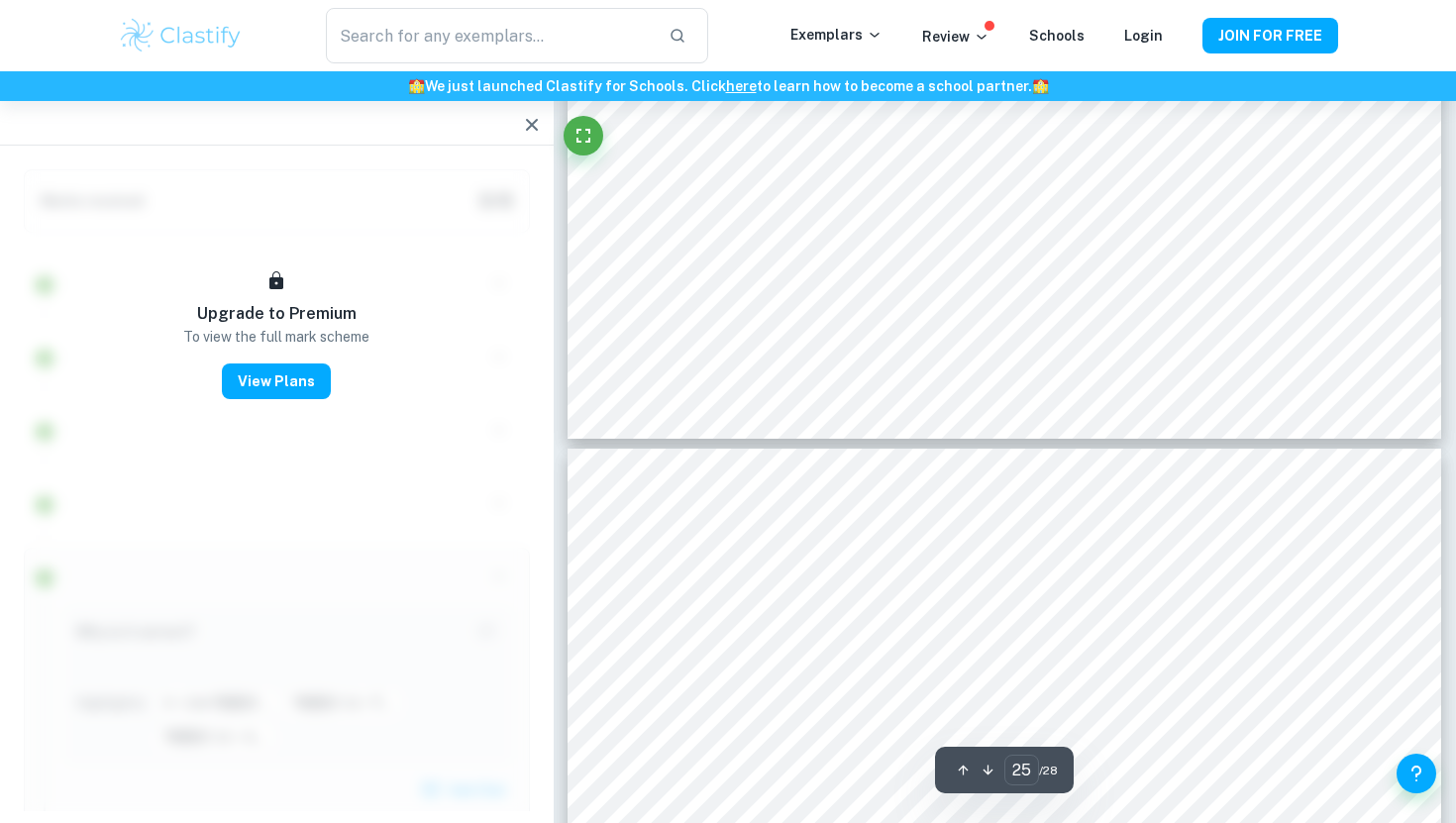 type on "24" 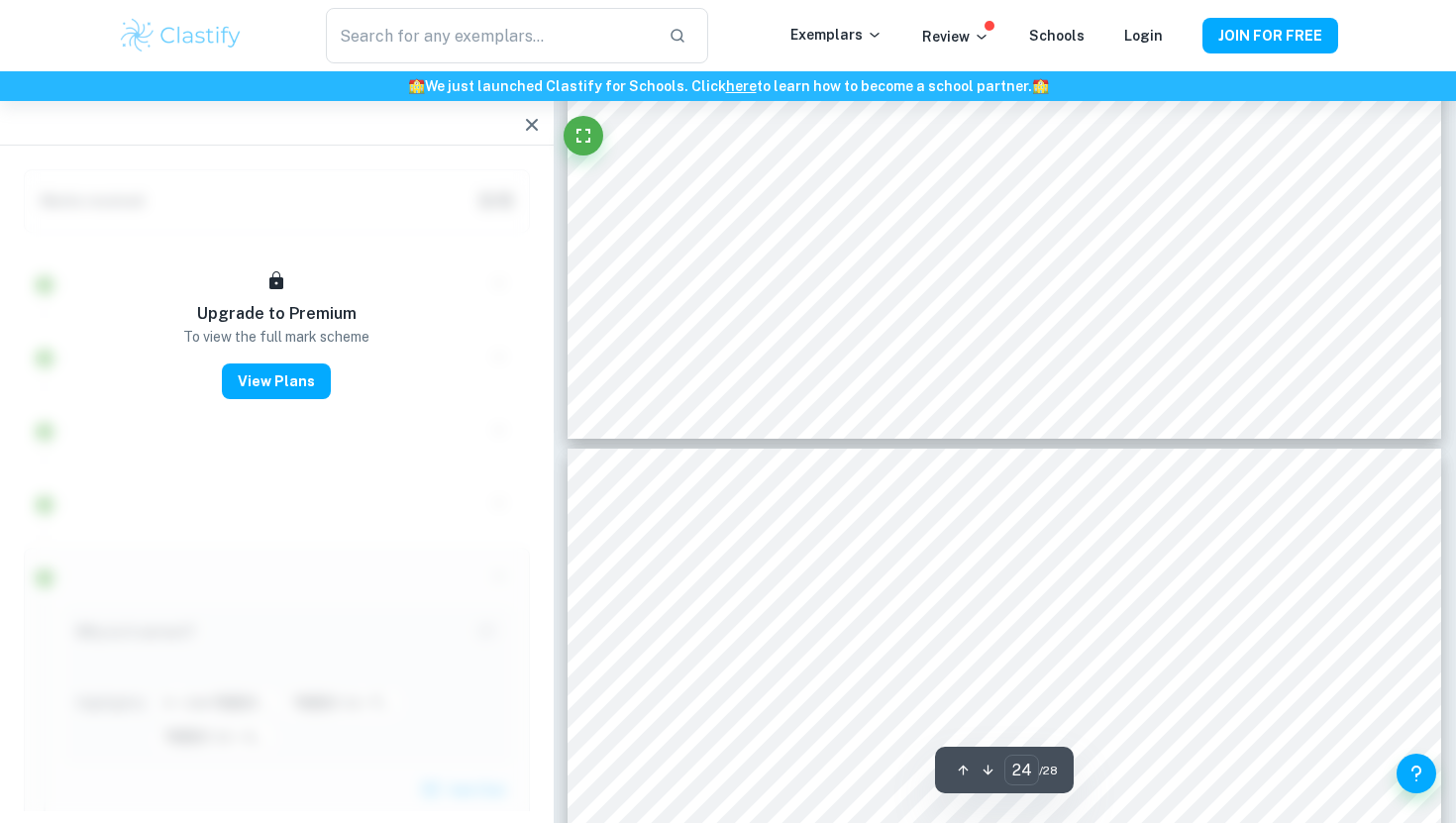 scroll, scrollTop: 26950, scrollLeft: 0, axis: vertical 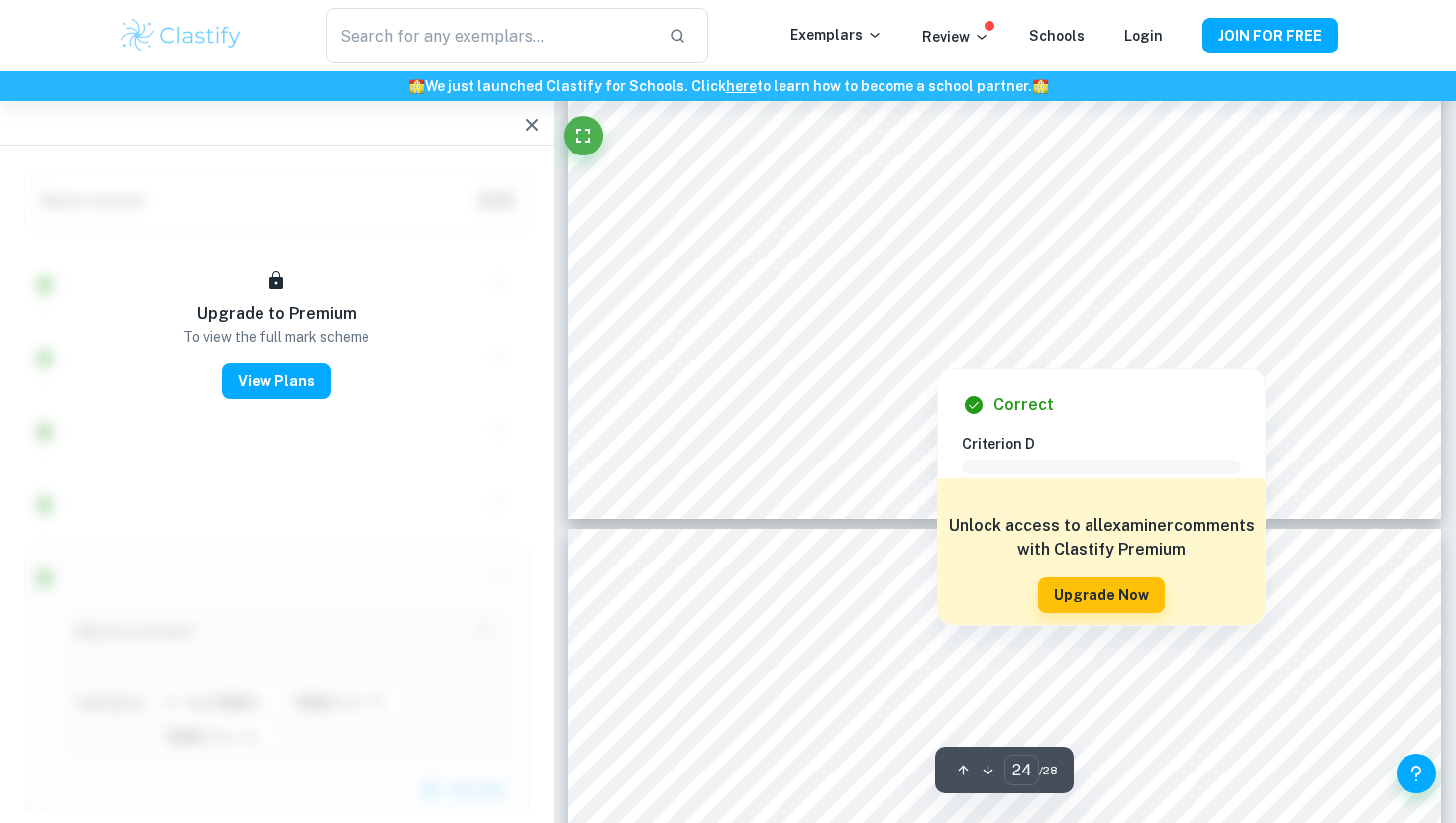click at bounding box center [532, 125] 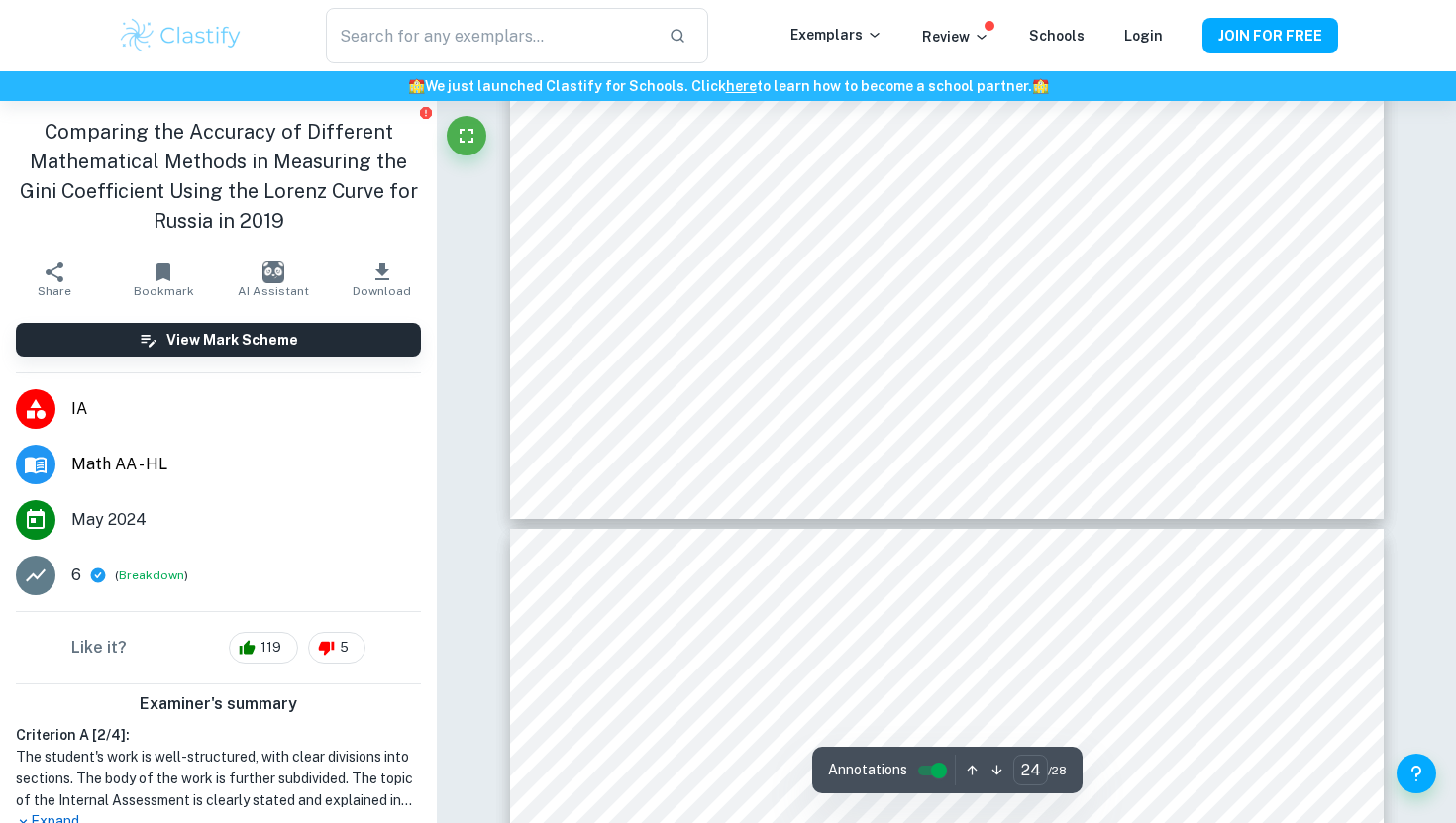 scroll, scrollTop: 534, scrollLeft: 0, axis: vertical 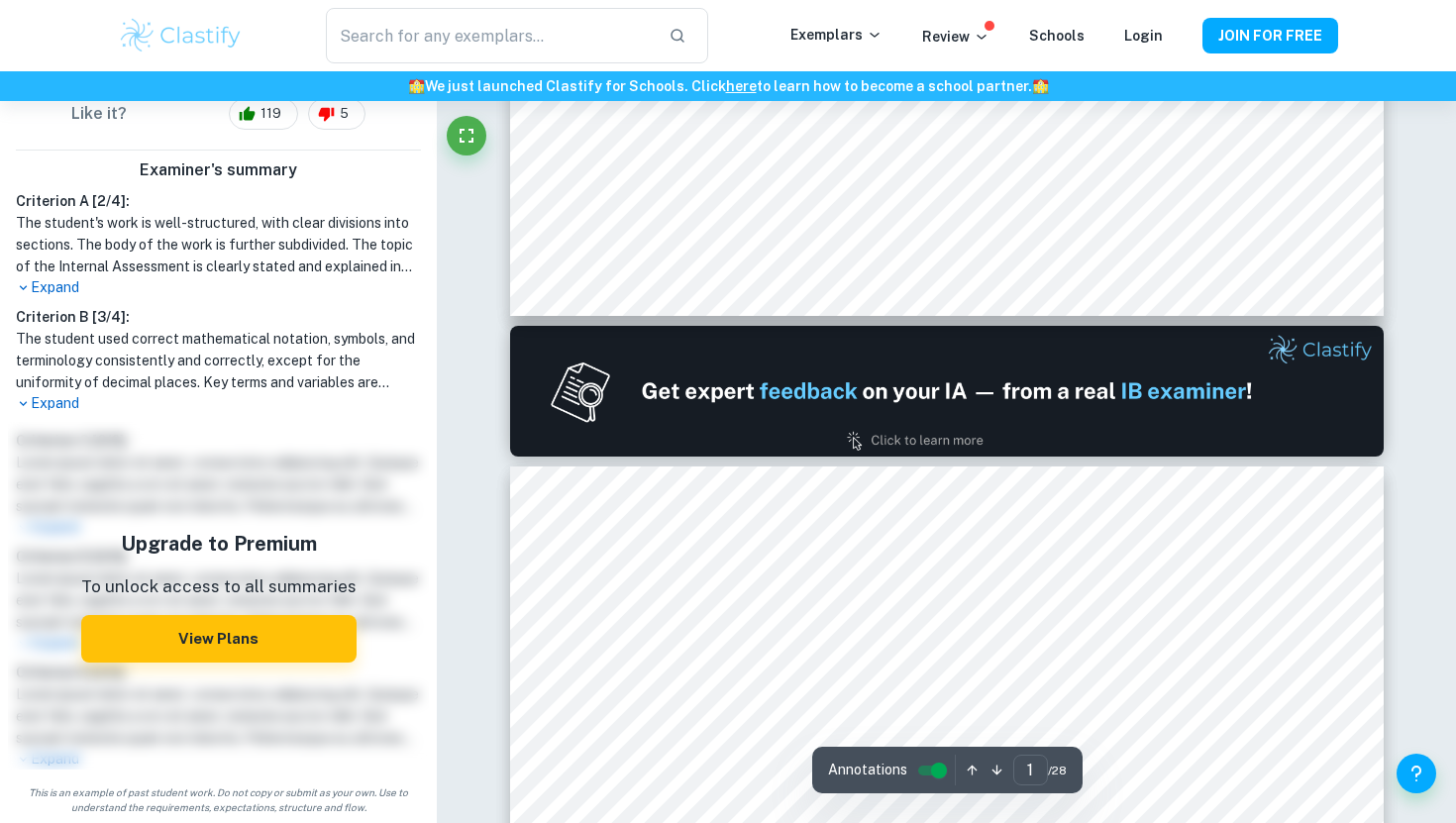 type on "2" 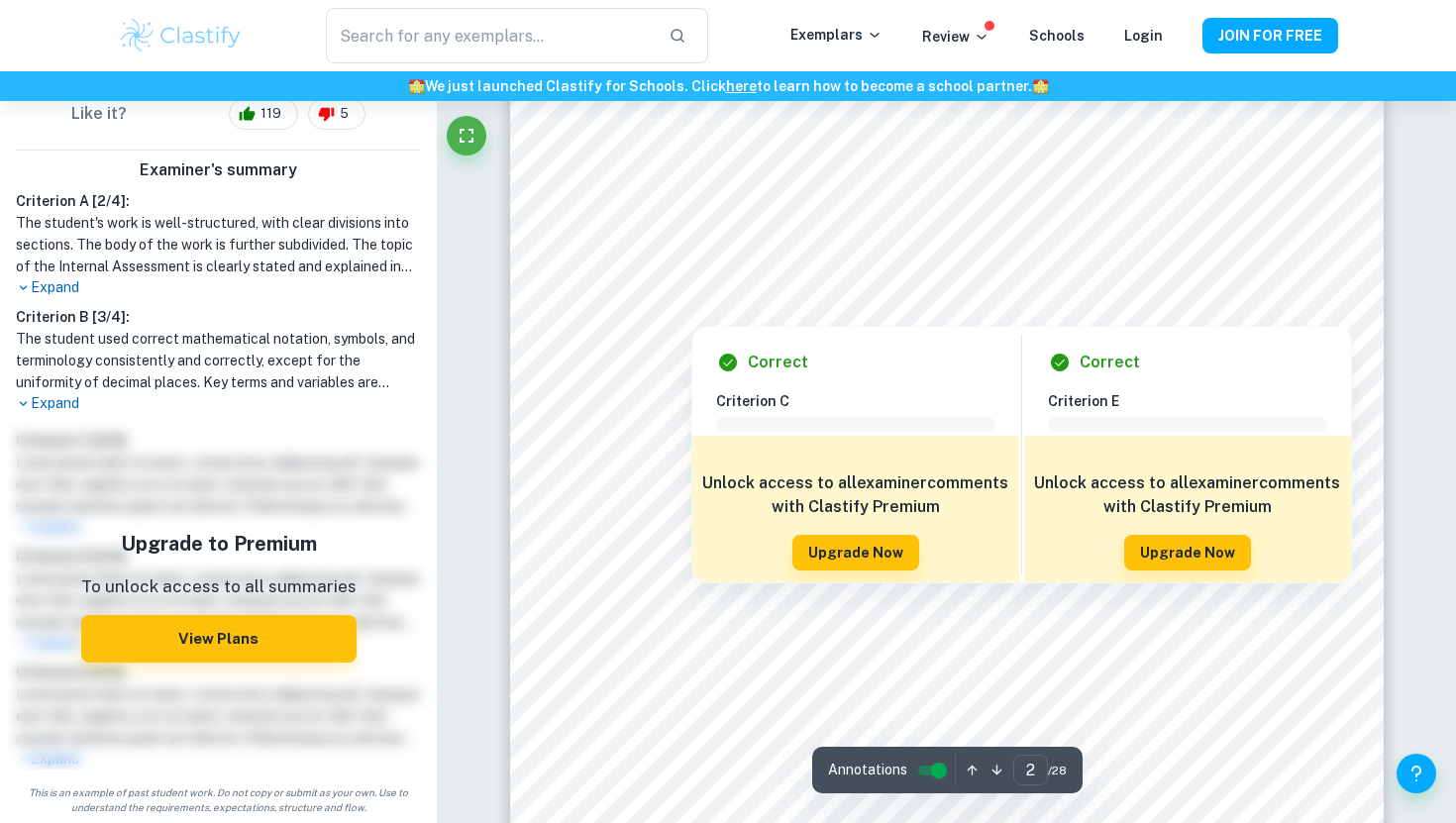 scroll, scrollTop: 1427, scrollLeft: 0, axis: vertical 